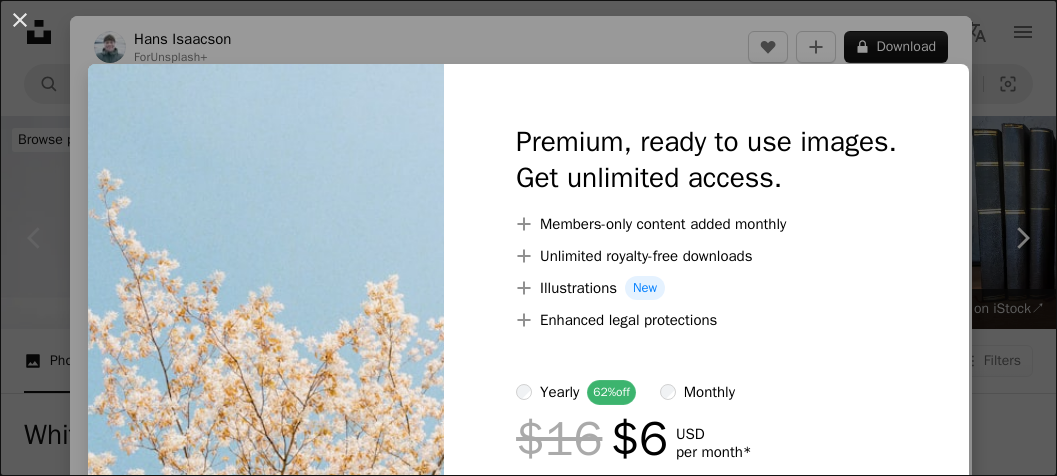 scroll, scrollTop: 163, scrollLeft: 0, axis: vertical 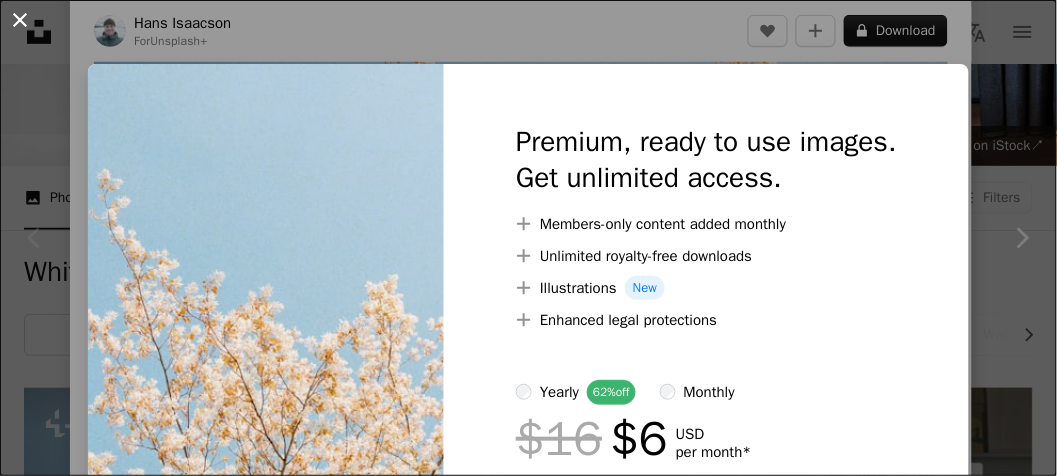 click on "An X shape" at bounding box center (20, 20) 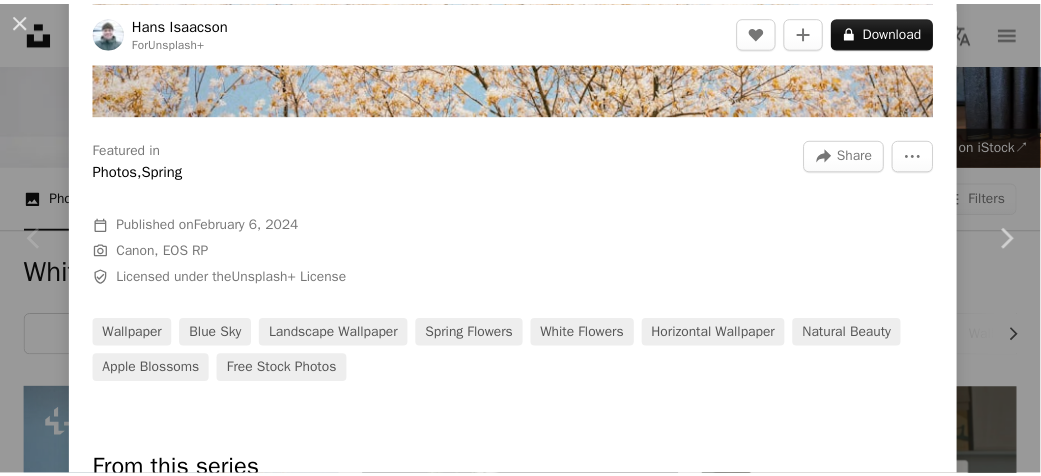 scroll, scrollTop: 555, scrollLeft: 0, axis: vertical 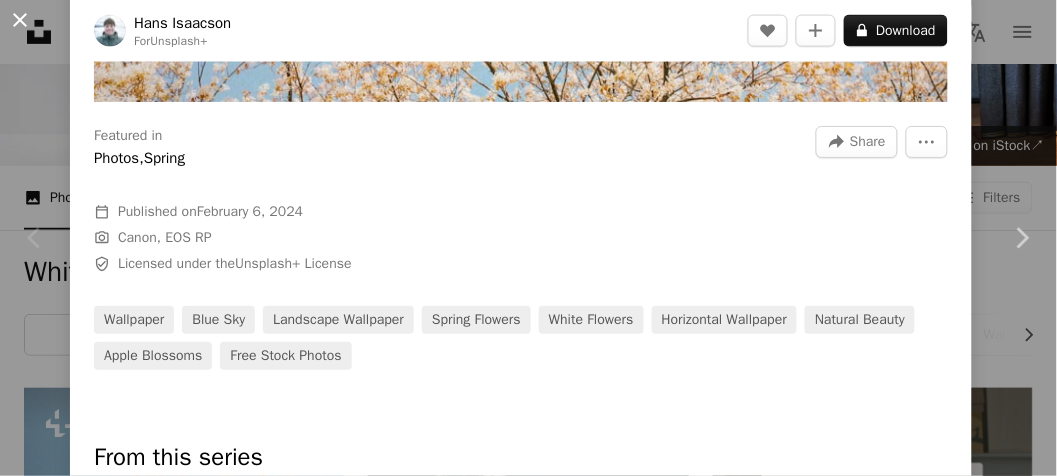 click on "An X shape" at bounding box center [20, 20] 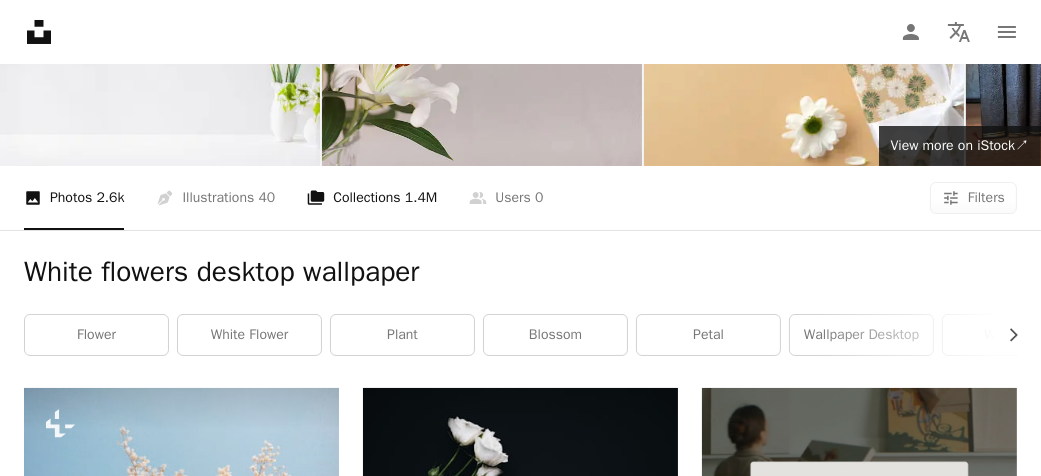 scroll, scrollTop: 0, scrollLeft: 0, axis: both 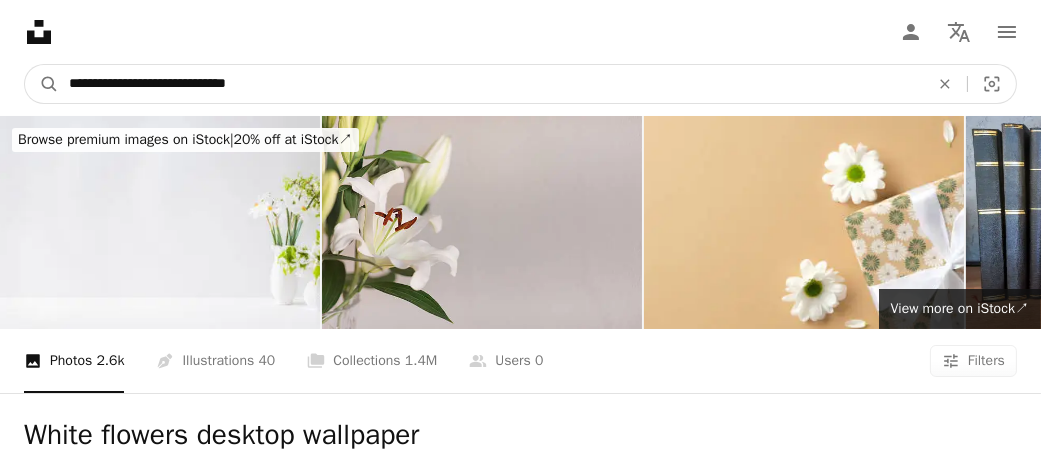 click on "**********" at bounding box center [491, 84] 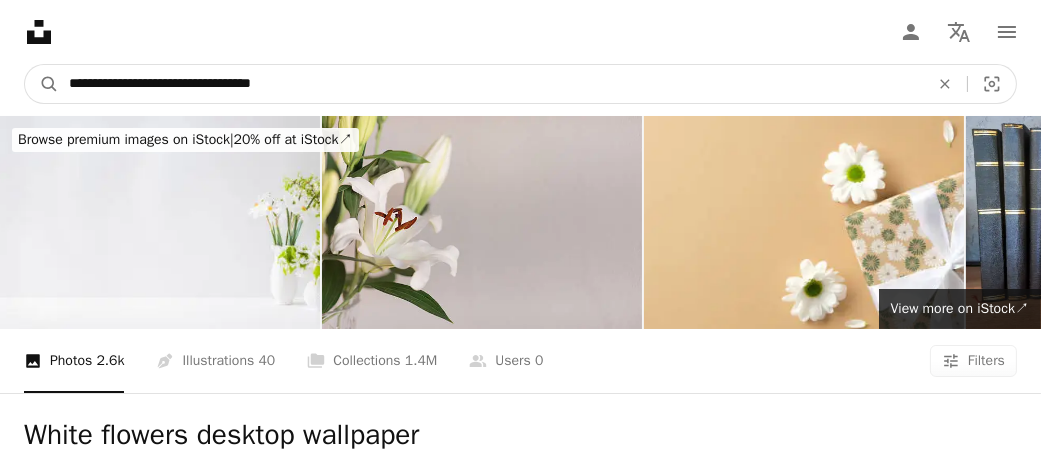 type on "**********" 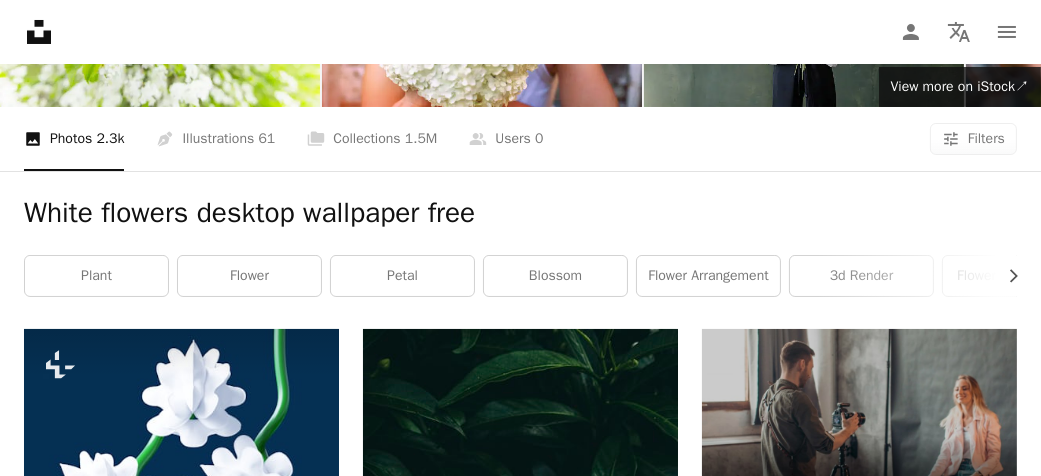 scroll, scrollTop: 0, scrollLeft: 0, axis: both 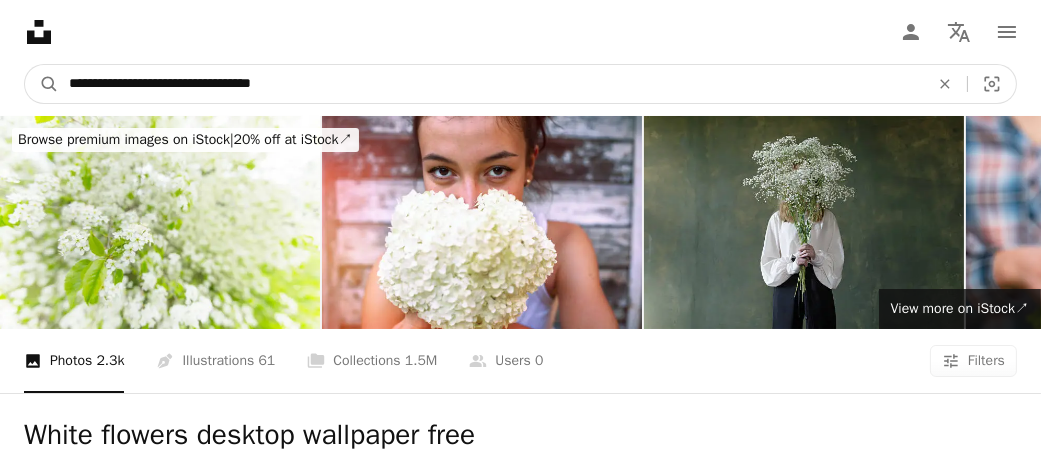 drag, startPoint x: 295, startPoint y: 73, endPoint x: 66, endPoint y: 73, distance: 229 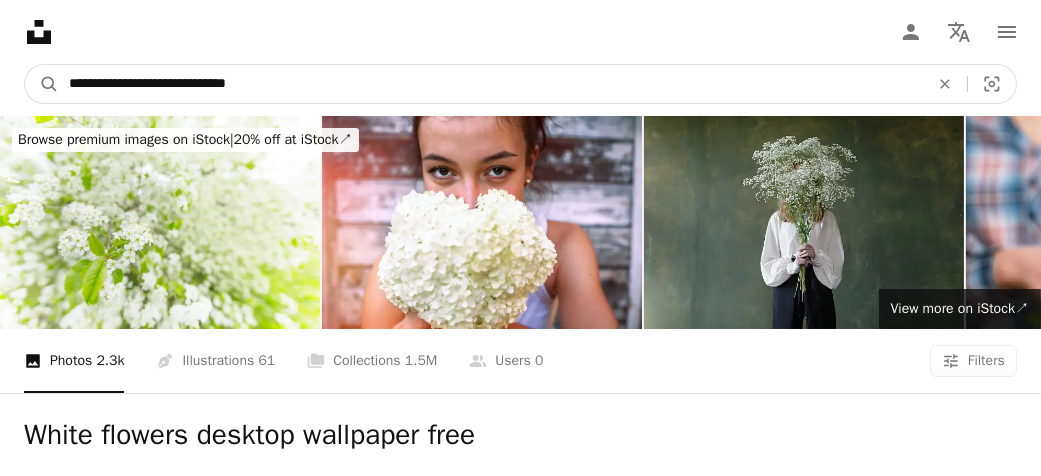 type on "**********" 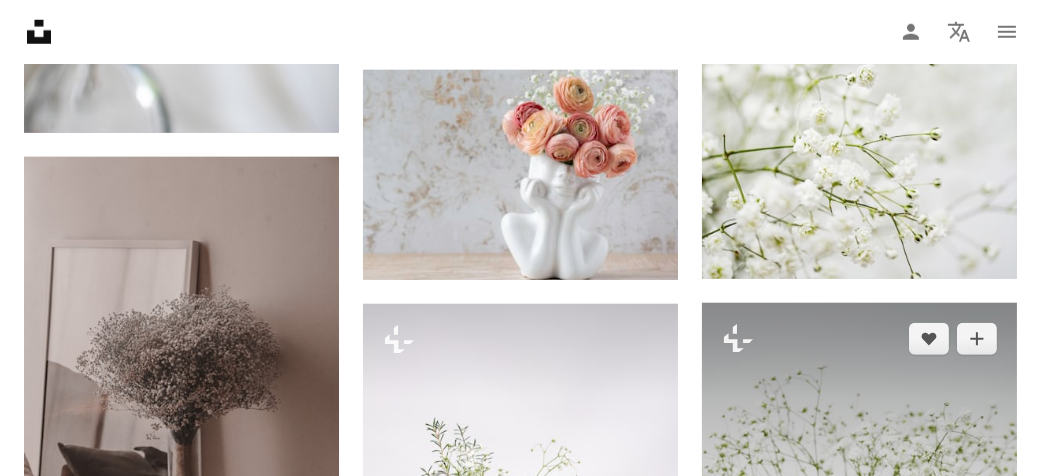 scroll, scrollTop: 1555, scrollLeft: 0, axis: vertical 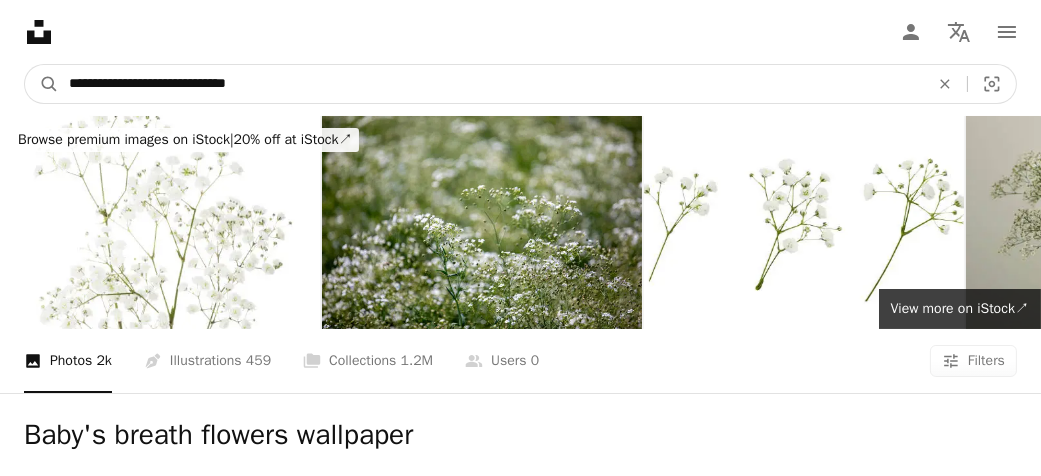 drag, startPoint x: 302, startPoint y: 77, endPoint x: -154, endPoint y: 74, distance: 456.00986 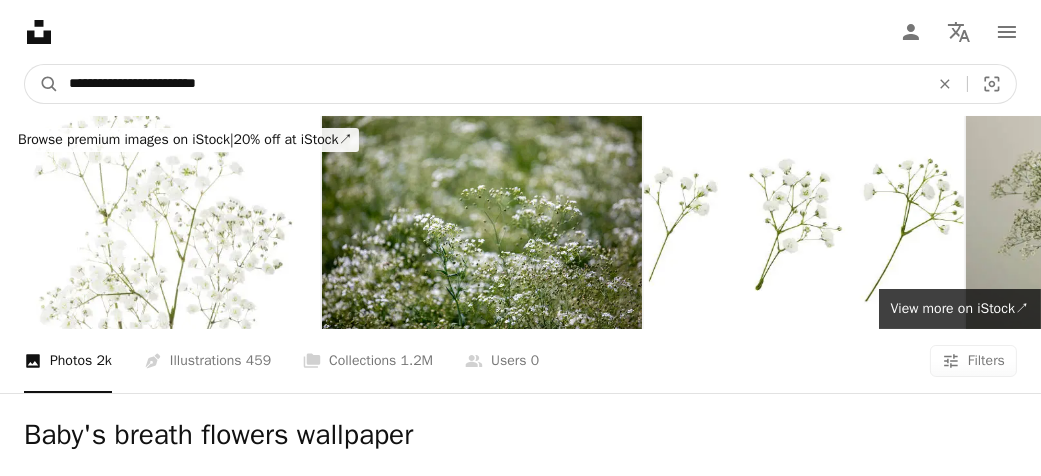 type on "**********" 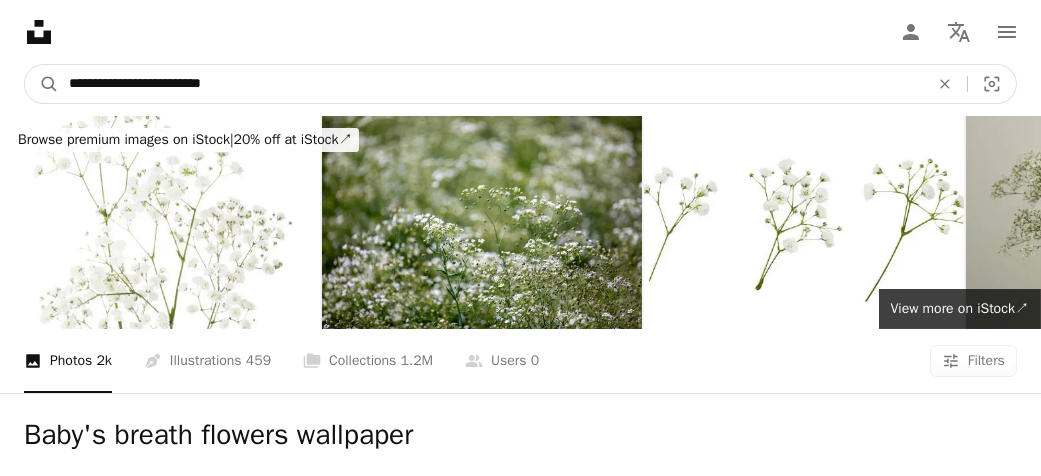 click on "A magnifying glass" at bounding box center (42, 84) 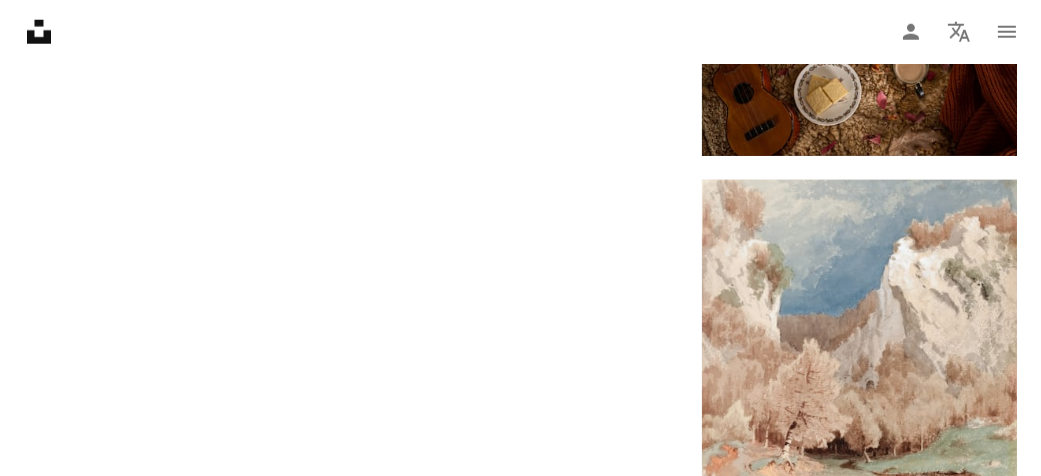scroll, scrollTop: 2687, scrollLeft: 0, axis: vertical 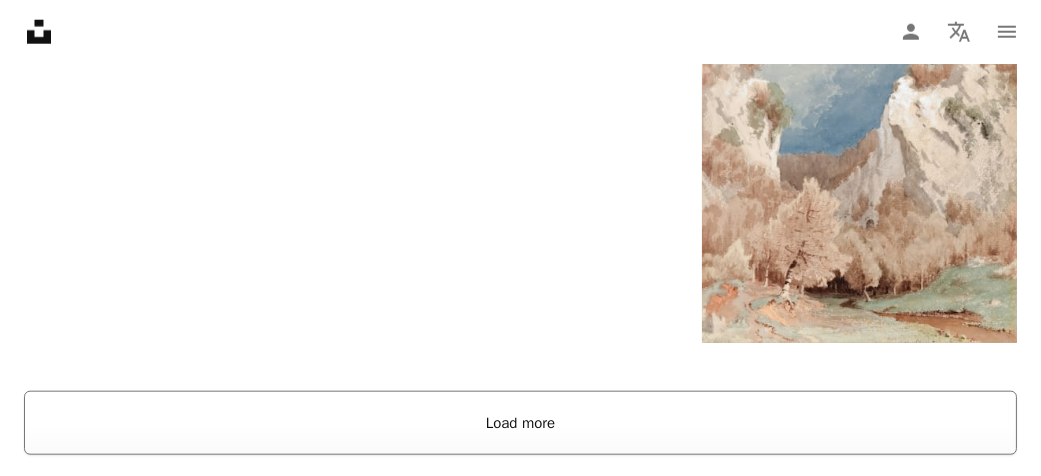 click on "Load more" at bounding box center [520, 423] 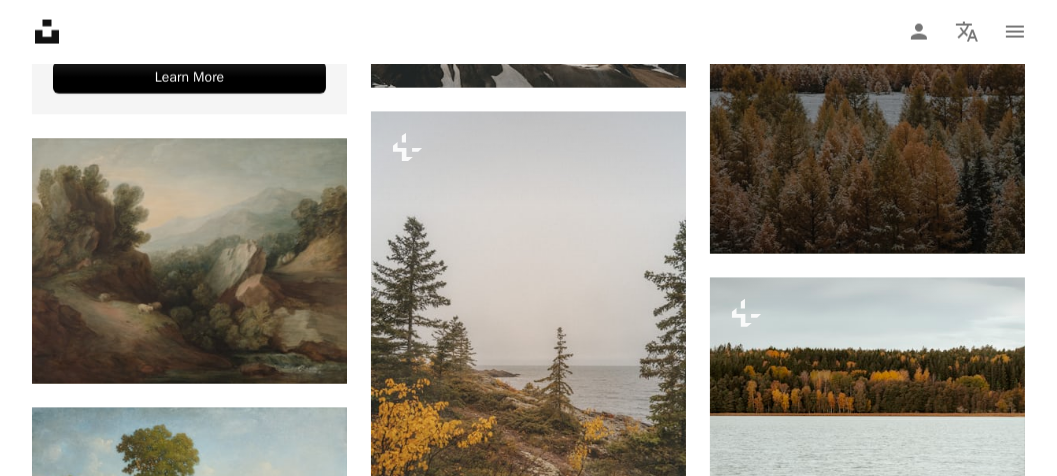 scroll, scrollTop: 4132, scrollLeft: 0, axis: vertical 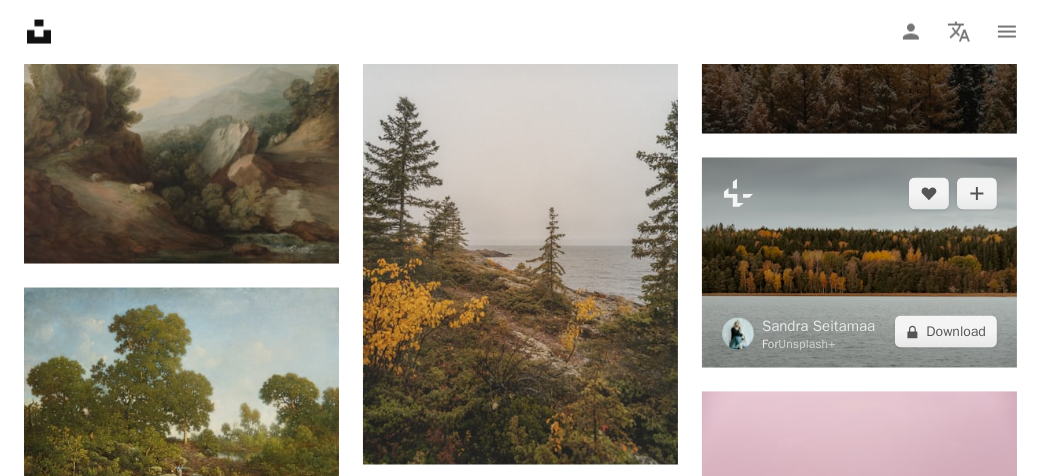 click at bounding box center [859, 263] 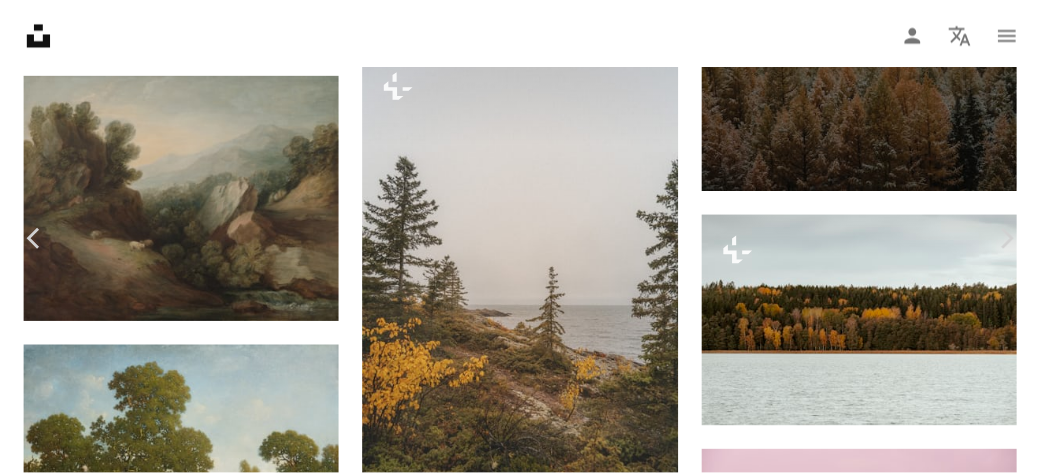 scroll, scrollTop: 0, scrollLeft: 0, axis: both 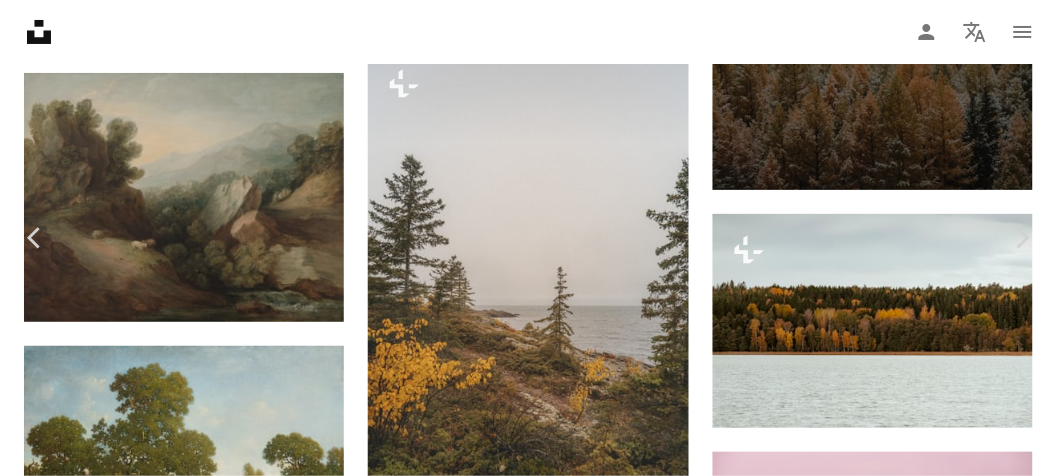 click on "A lock Download" at bounding box center [896, 3695] 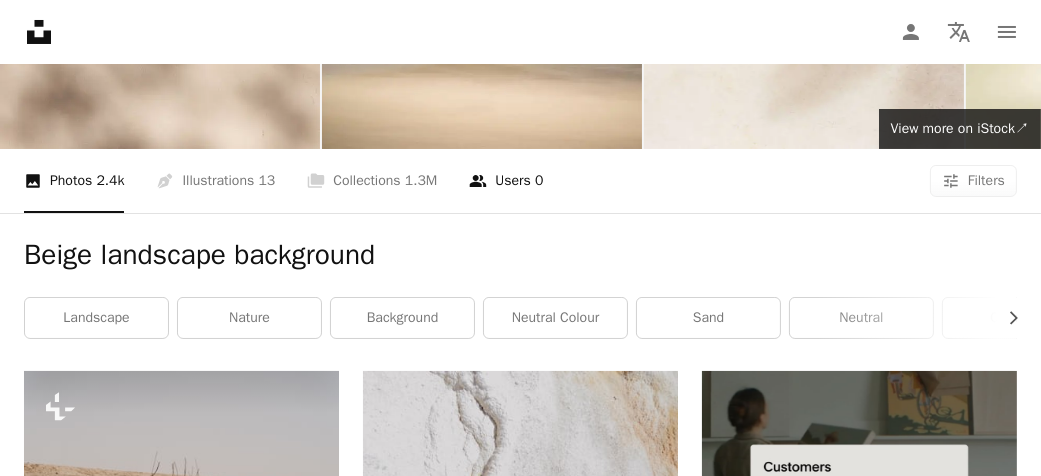 scroll, scrollTop: 0, scrollLeft: 0, axis: both 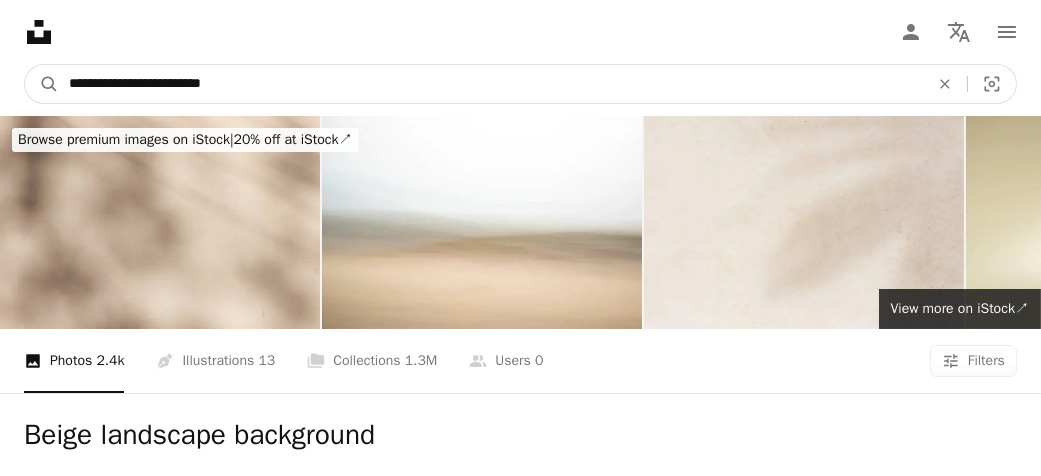 click on "**********" at bounding box center (491, 84) 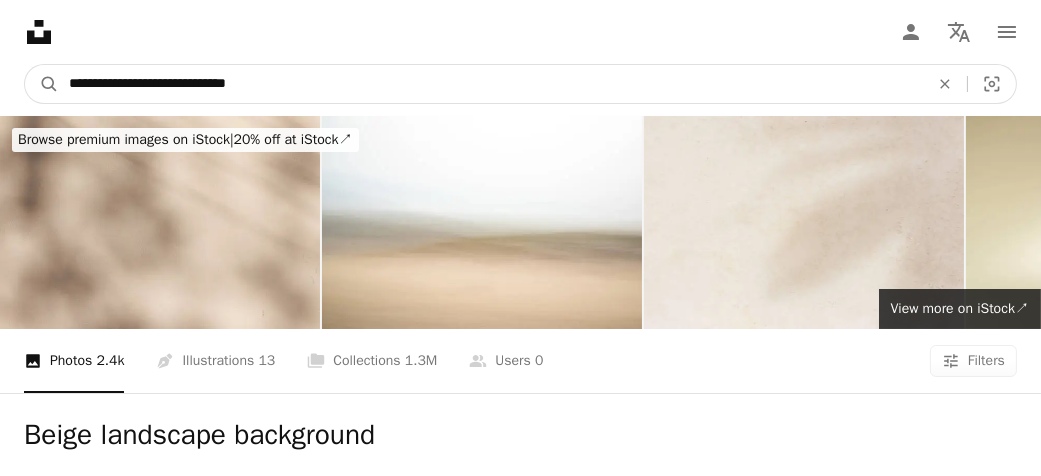 type on "**********" 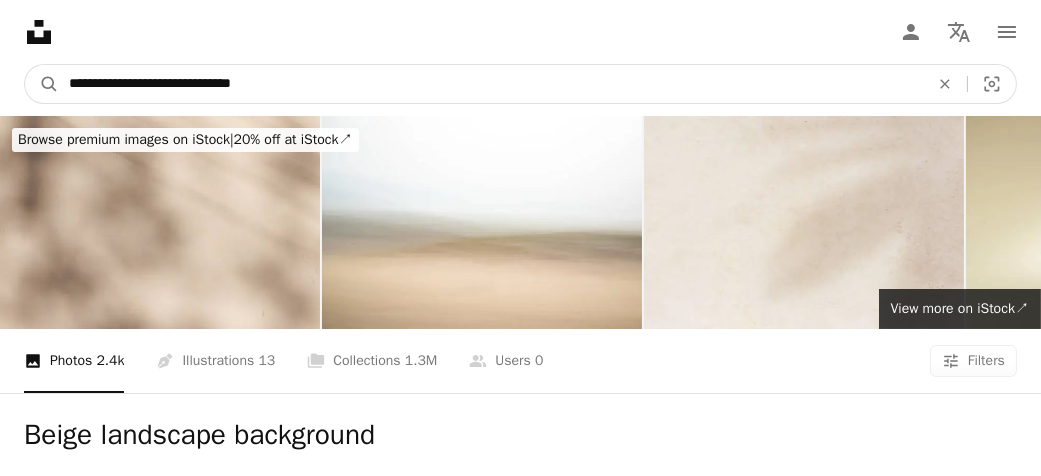 click on "A magnifying glass" at bounding box center (42, 84) 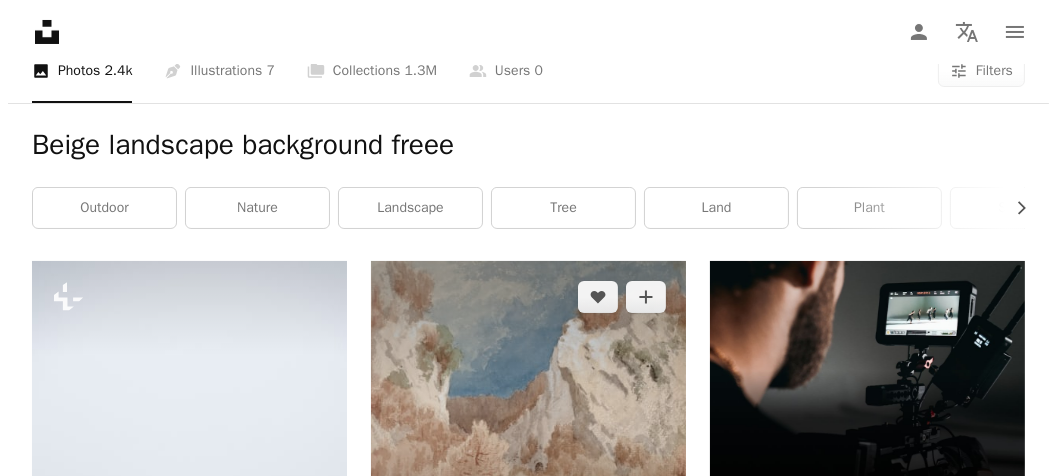 scroll, scrollTop: 666, scrollLeft: 0, axis: vertical 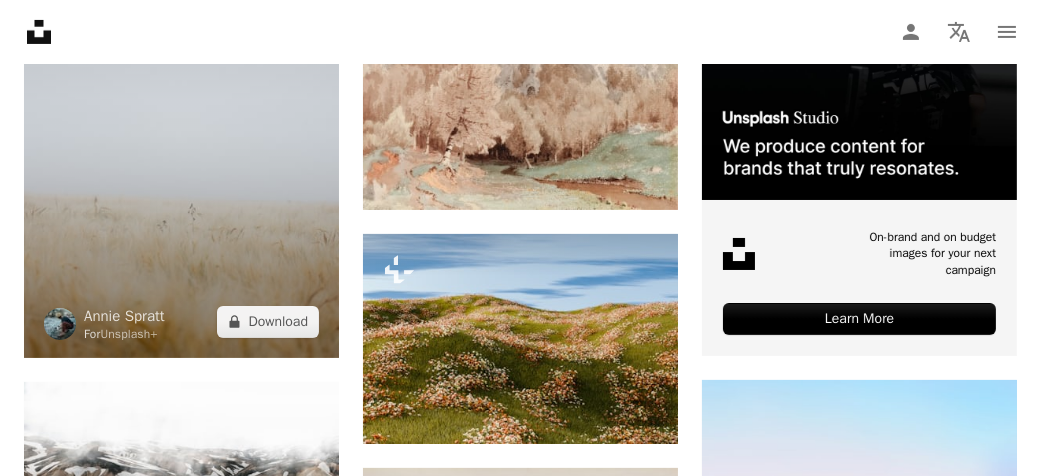 click at bounding box center [181, 121] 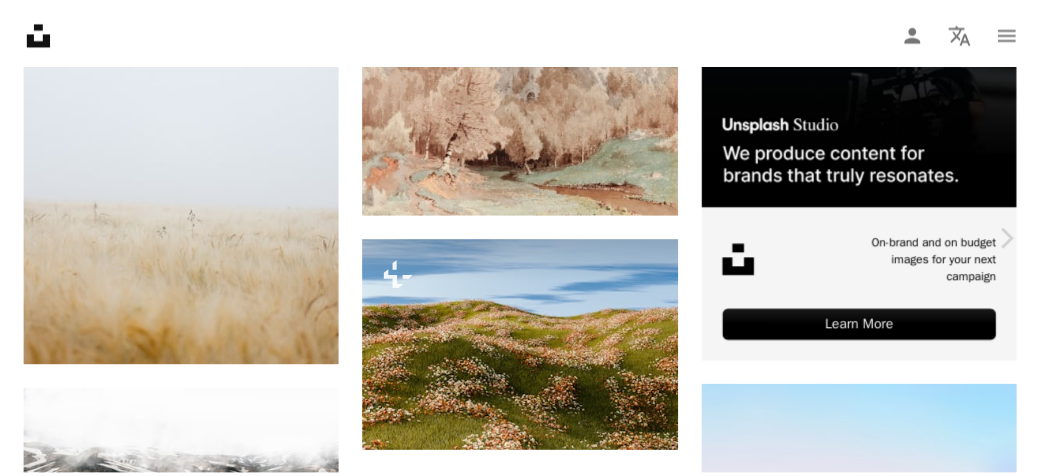 scroll, scrollTop: 111, scrollLeft: 0, axis: vertical 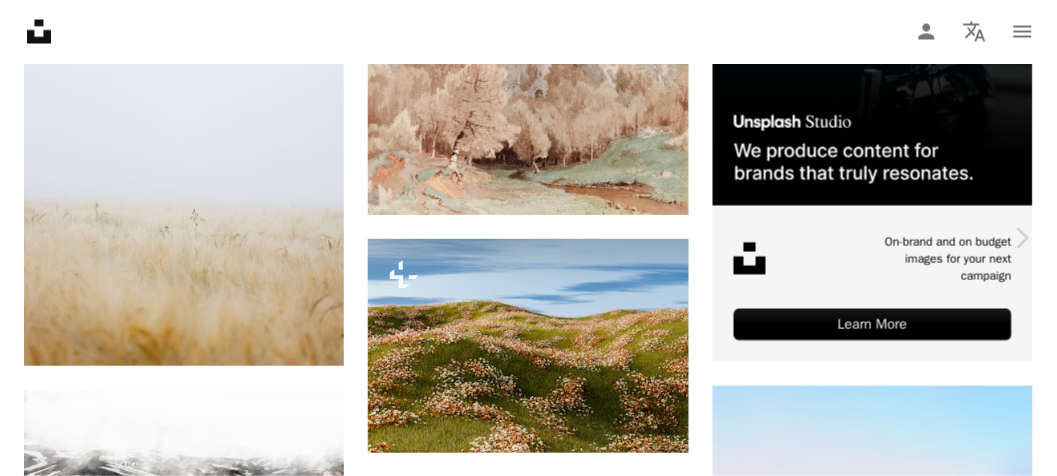 click on "[FIRST] [LAST]" at bounding box center (528, 3561) 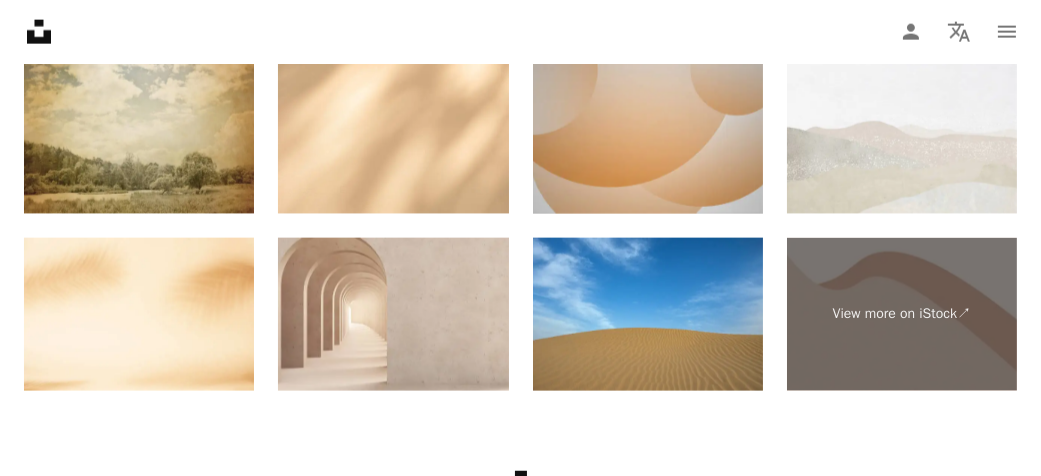scroll, scrollTop: 3333, scrollLeft: 0, axis: vertical 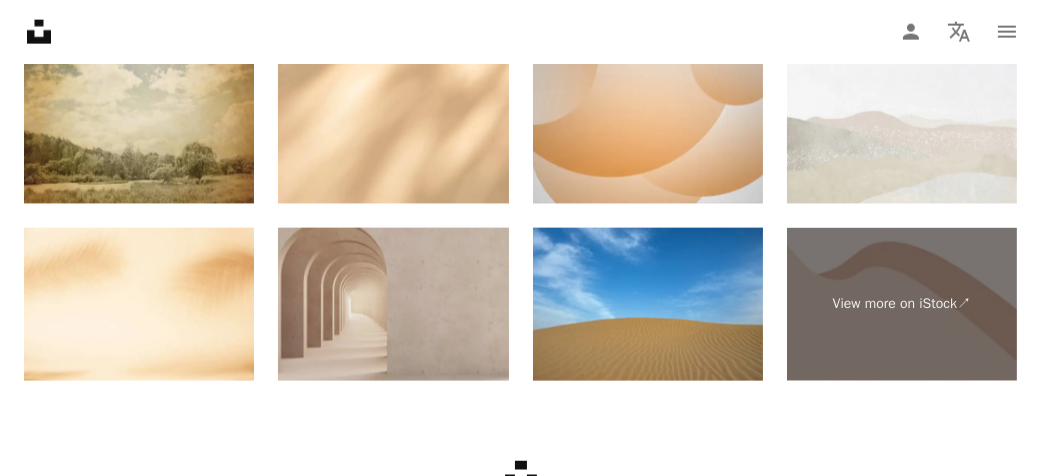 click at bounding box center (393, 305) 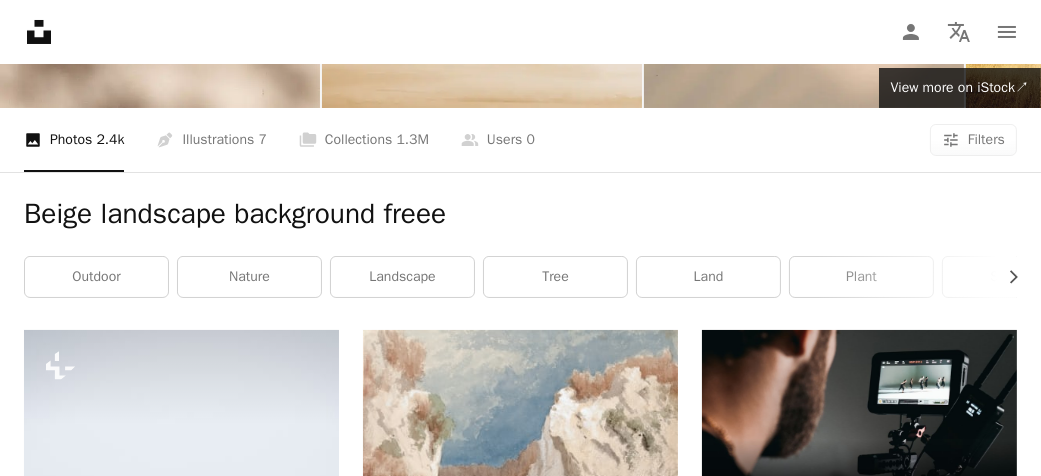 scroll, scrollTop: 222, scrollLeft: 0, axis: vertical 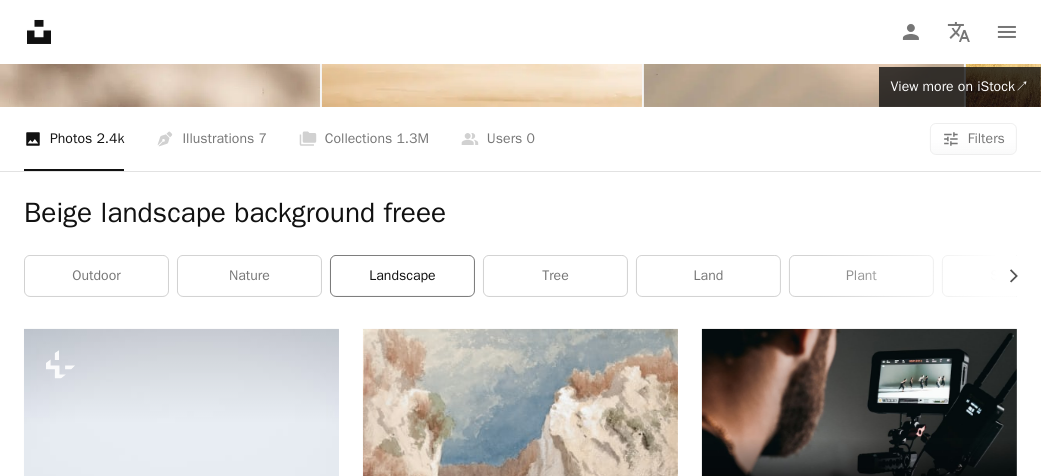 click on "landscape" at bounding box center [402, 276] 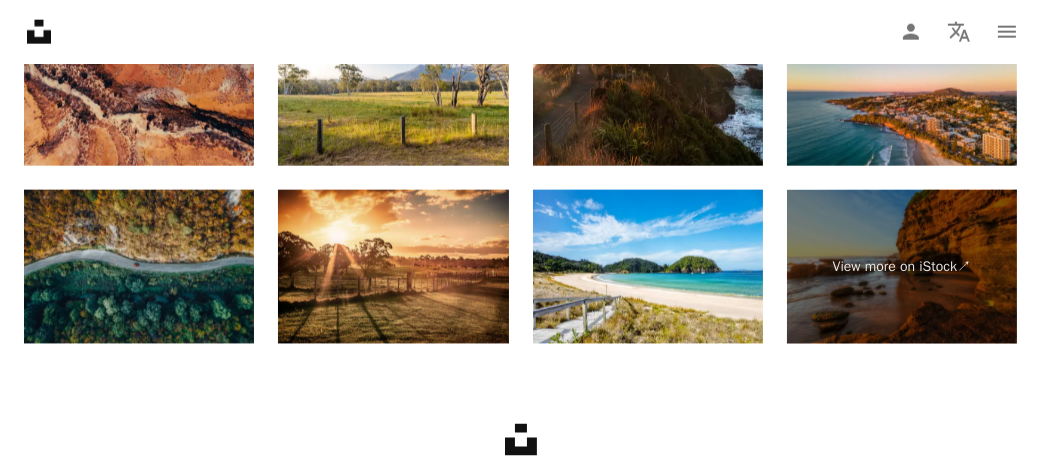 scroll, scrollTop: 3185, scrollLeft: 0, axis: vertical 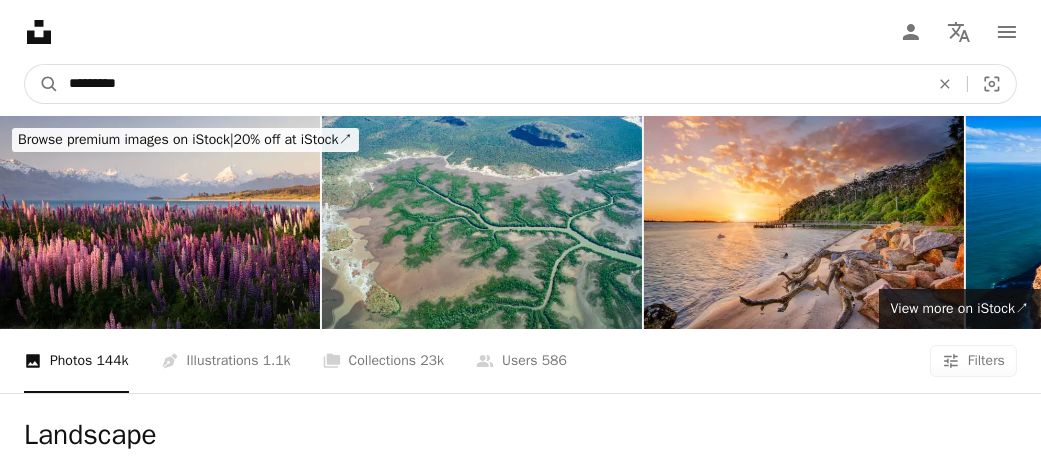 drag, startPoint x: 150, startPoint y: 87, endPoint x: -23, endPoint y: 71, distance: 173.73831 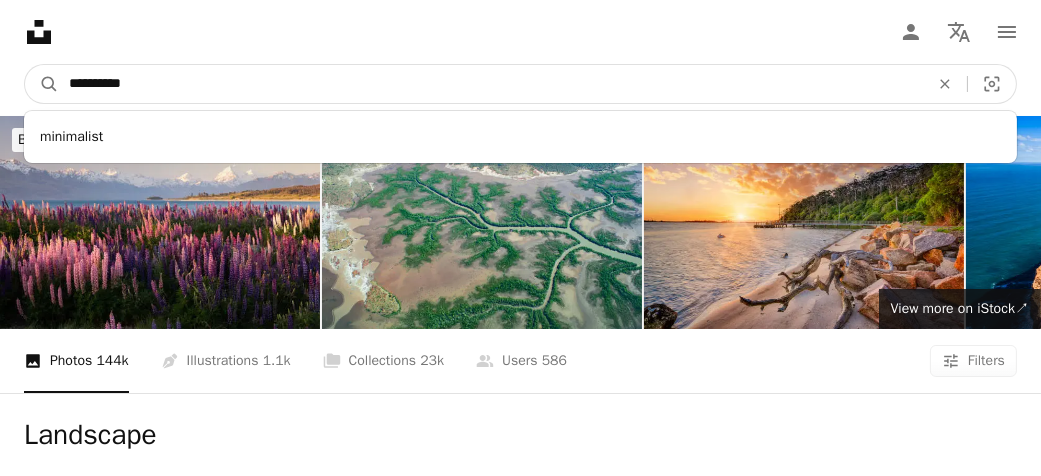 type on "**********" 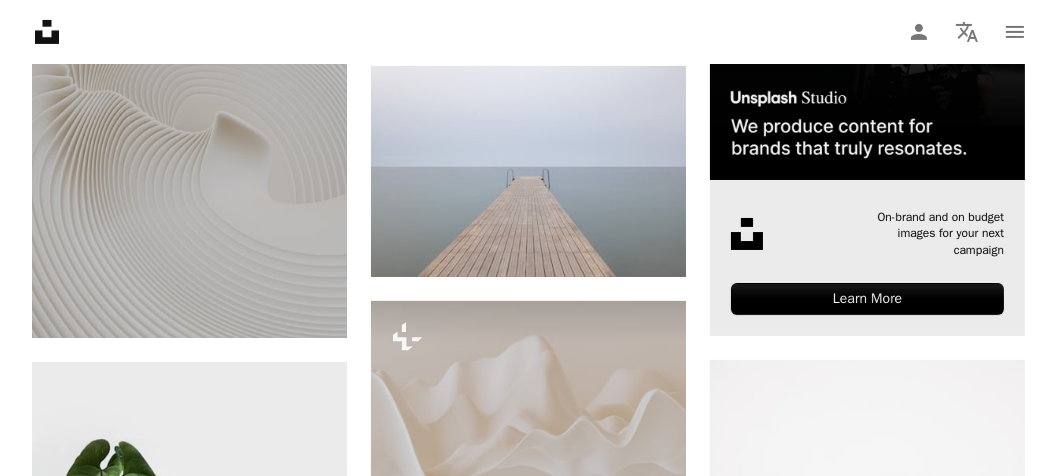 scroll, scrollTop: 555, scrollLeft: 0, axis: vertical 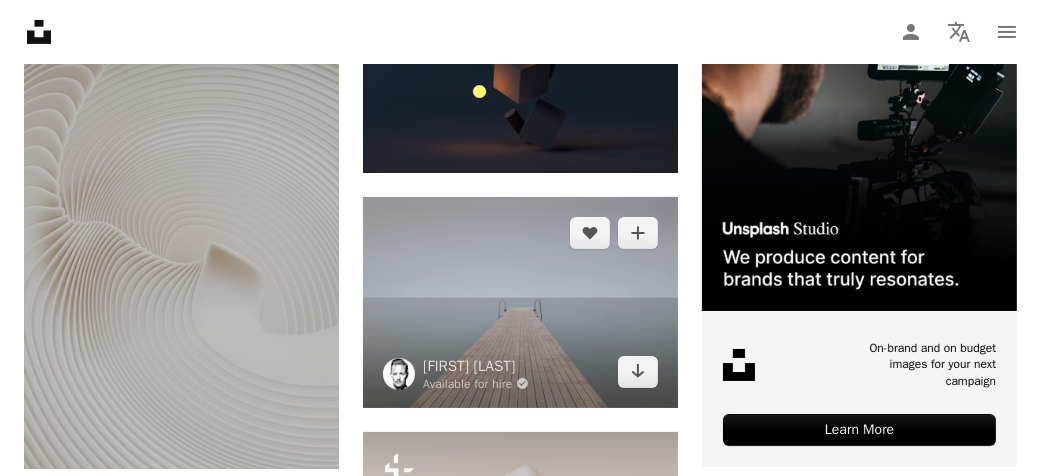 click at bounding box center [520, 302] 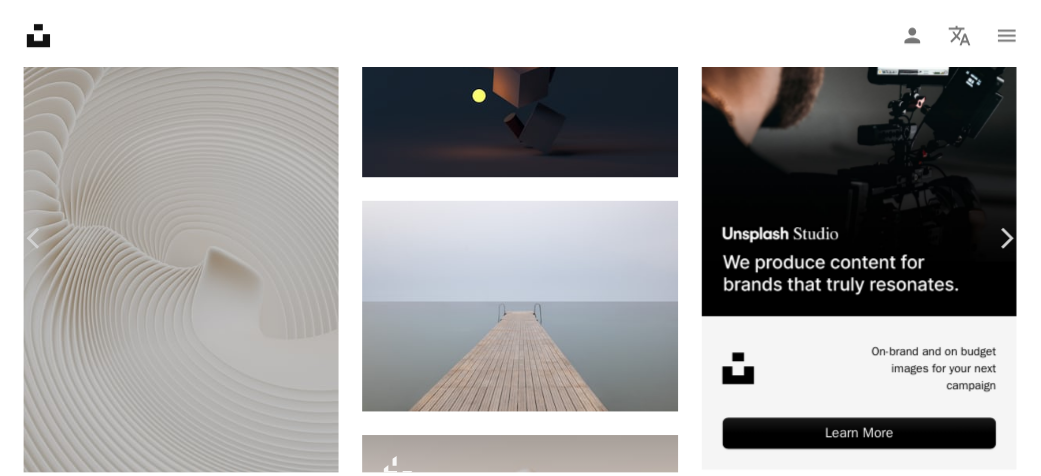 scroll, scrollTop: 1888, scrollLeft: 0, axis: vertical 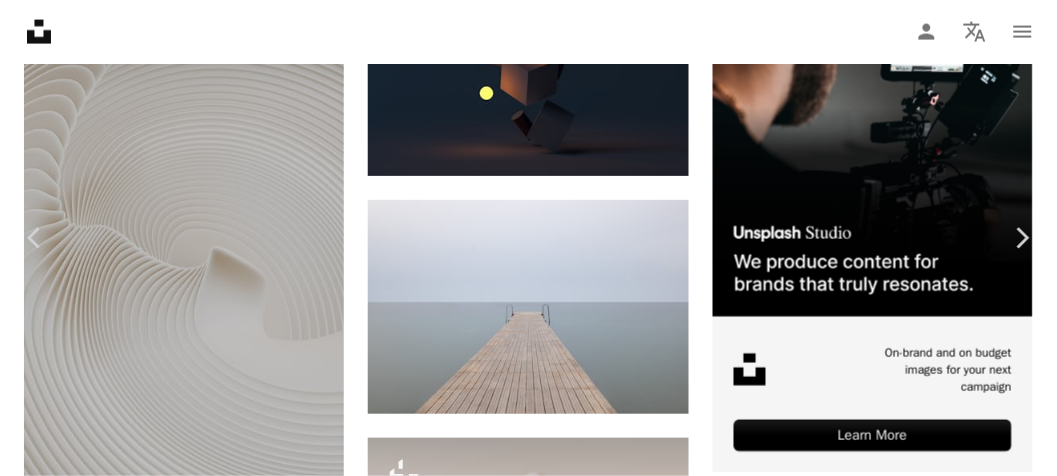 click on "An X shape" at bounding box center (20, 20) 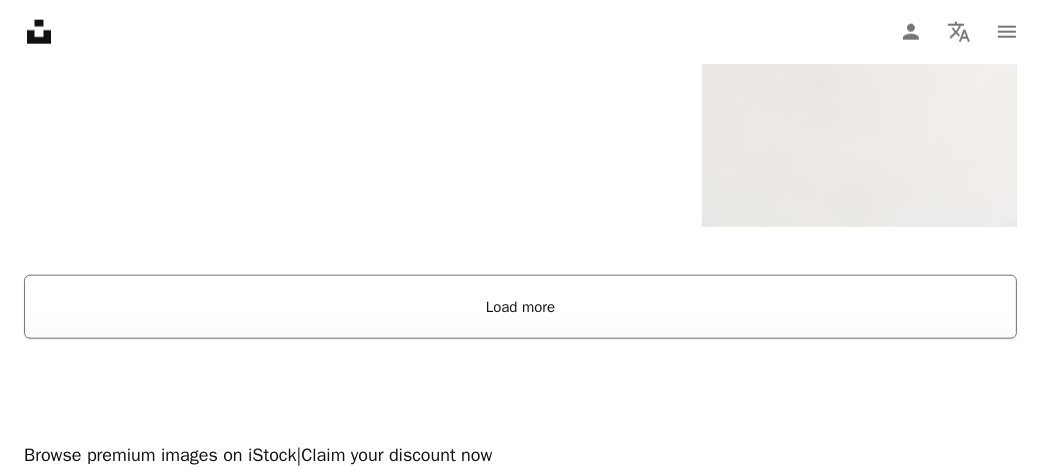 scroll, scrollTop: 2888, scrollLeft: 0, axis: vertical 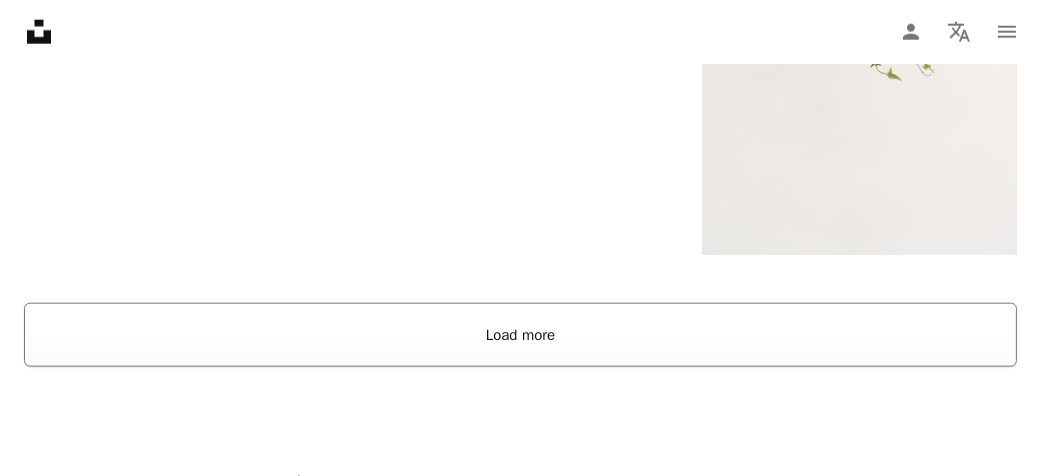 click on "Load more" at bounding box center (520, 335) 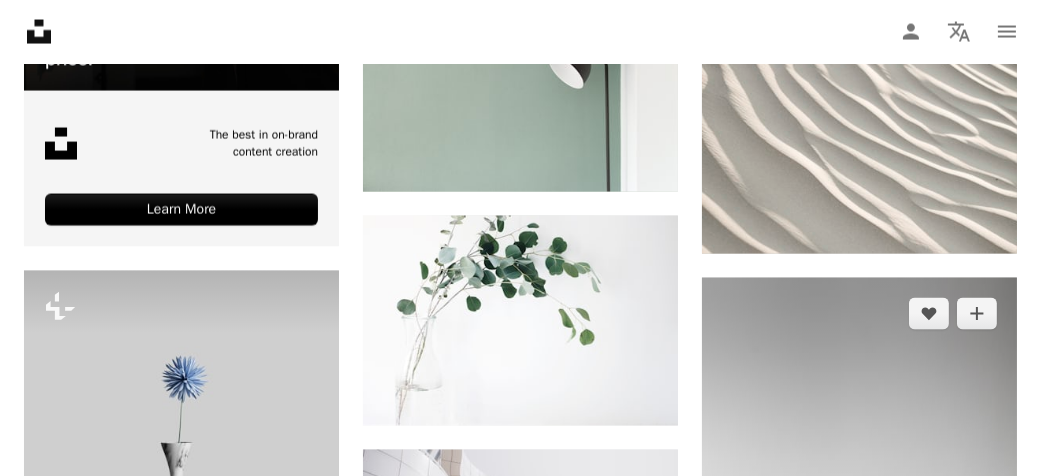 scroll, scrollTop: 4333, scrollLeft: 0, axis: vertical 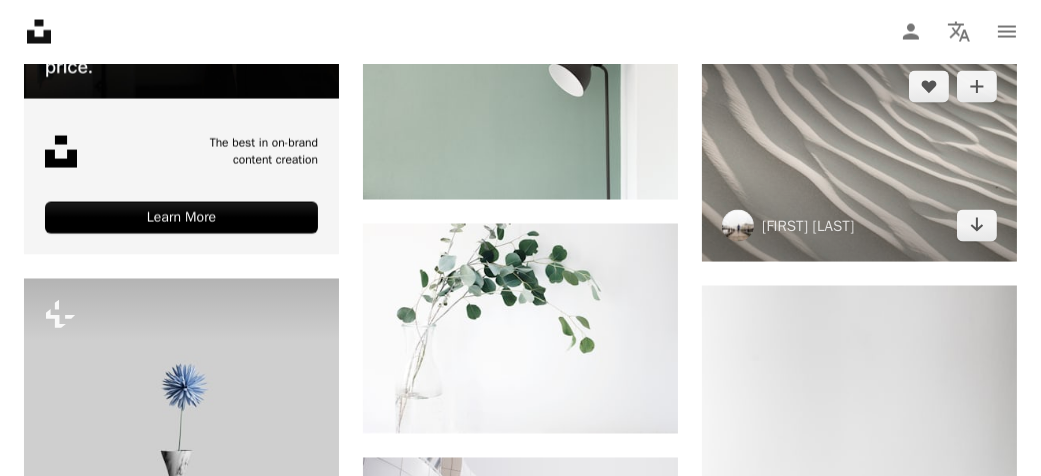 click at bounding box center (859, 156) 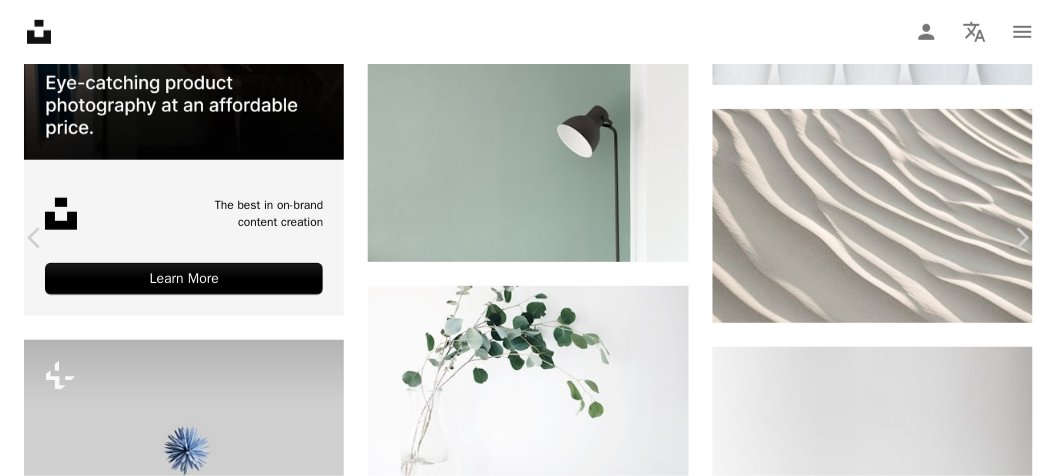 click on "Download free" at bounding box center [858, 4052] 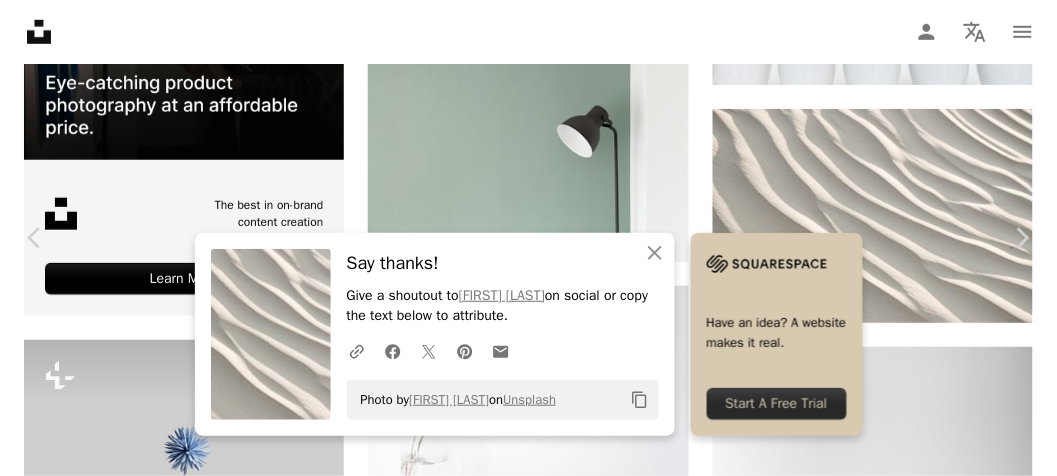click on "An X shape" at bounding box center (20, 20) 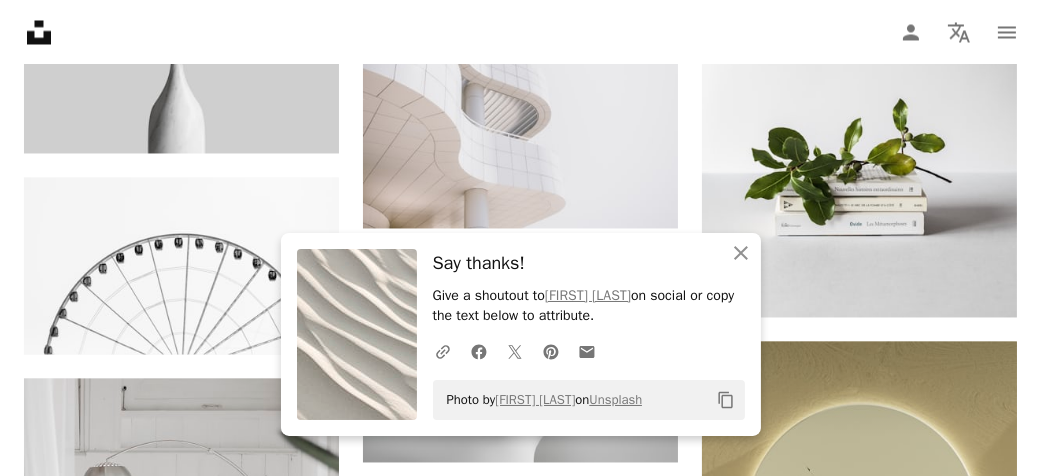 scroll, scrollTop: 4777, scrollLeft: 0, axis: vertical 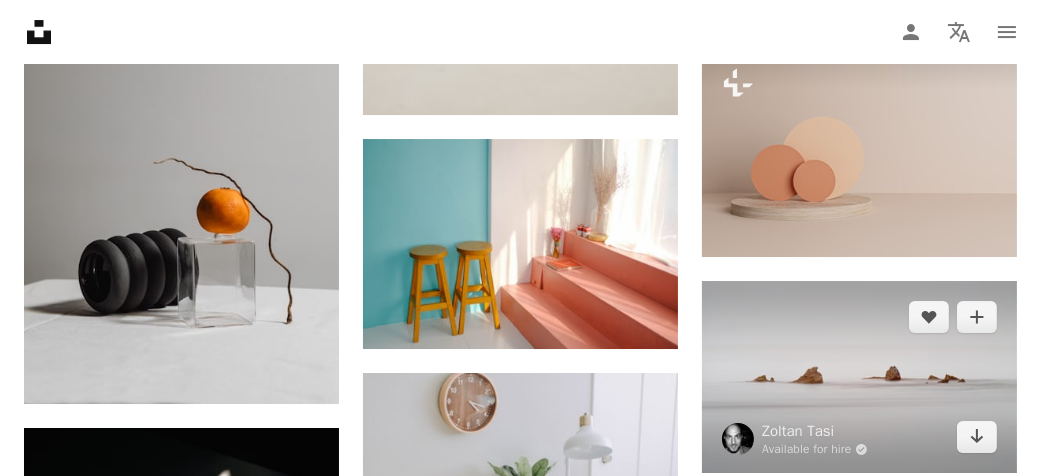 click at bounding box center (859, 377) 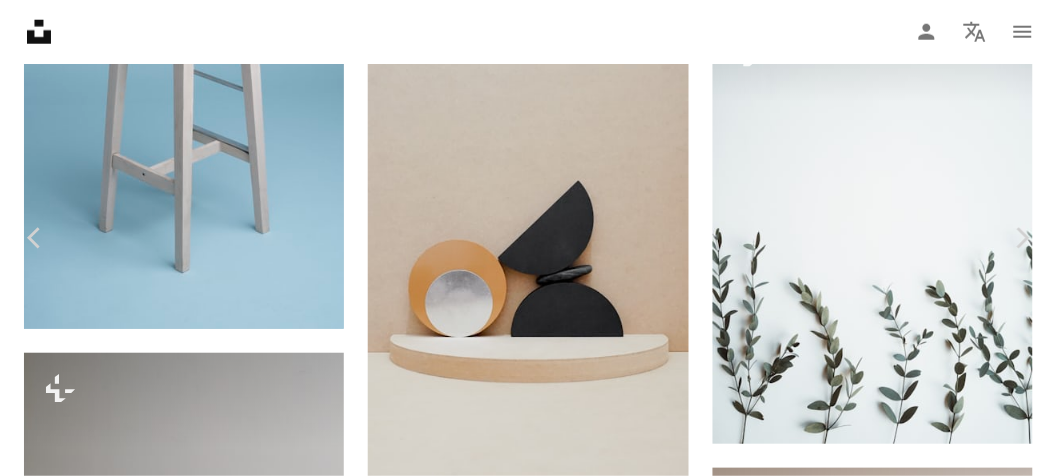 click on "Download free" at bounding box center (858, 3977) 